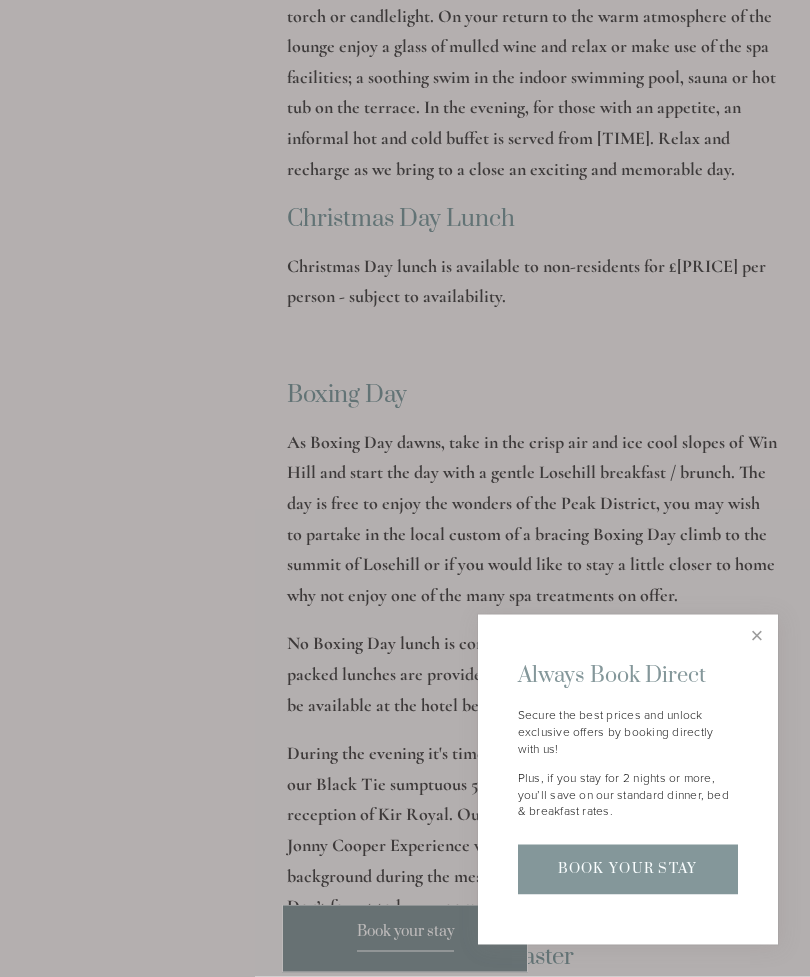 scroll, scrollTop: 2576, scrollLeft: 0, axis: vertical 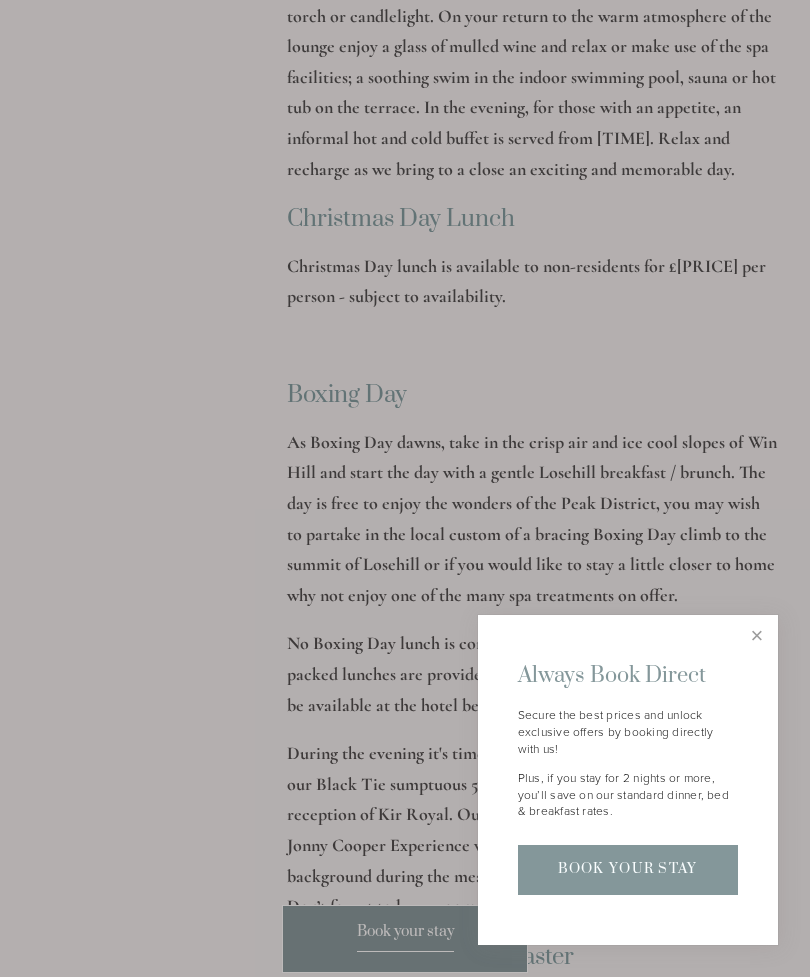click at bounding box center [756, 635] 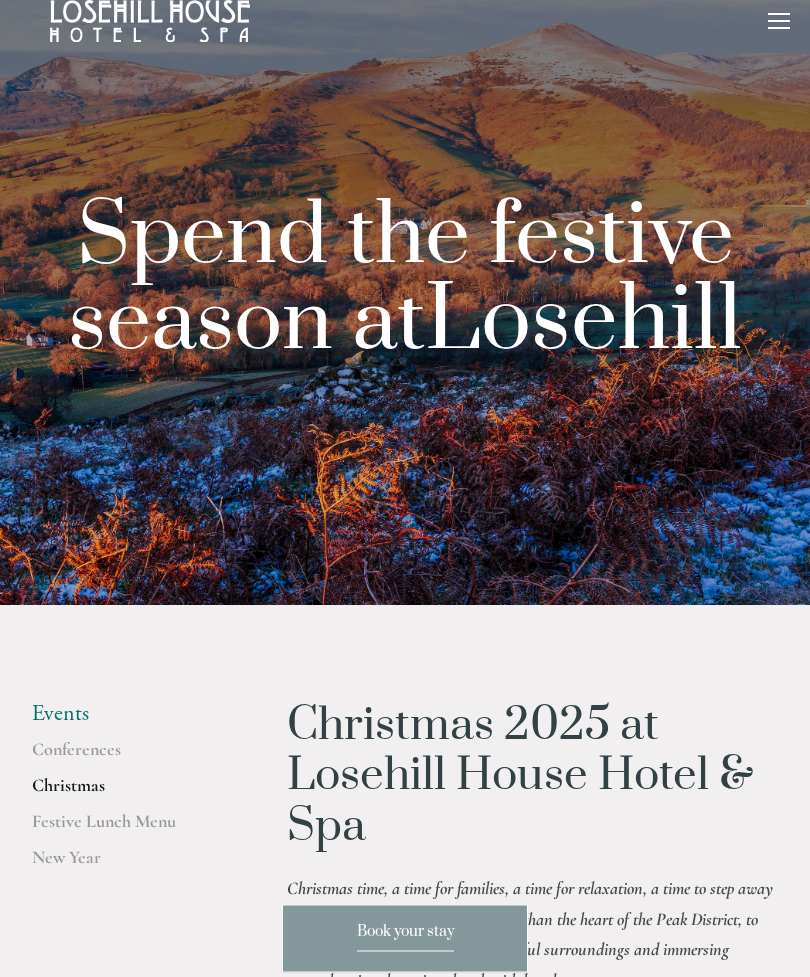 scroll, scrollTop: 0, scrollLeft: 0, axis: both 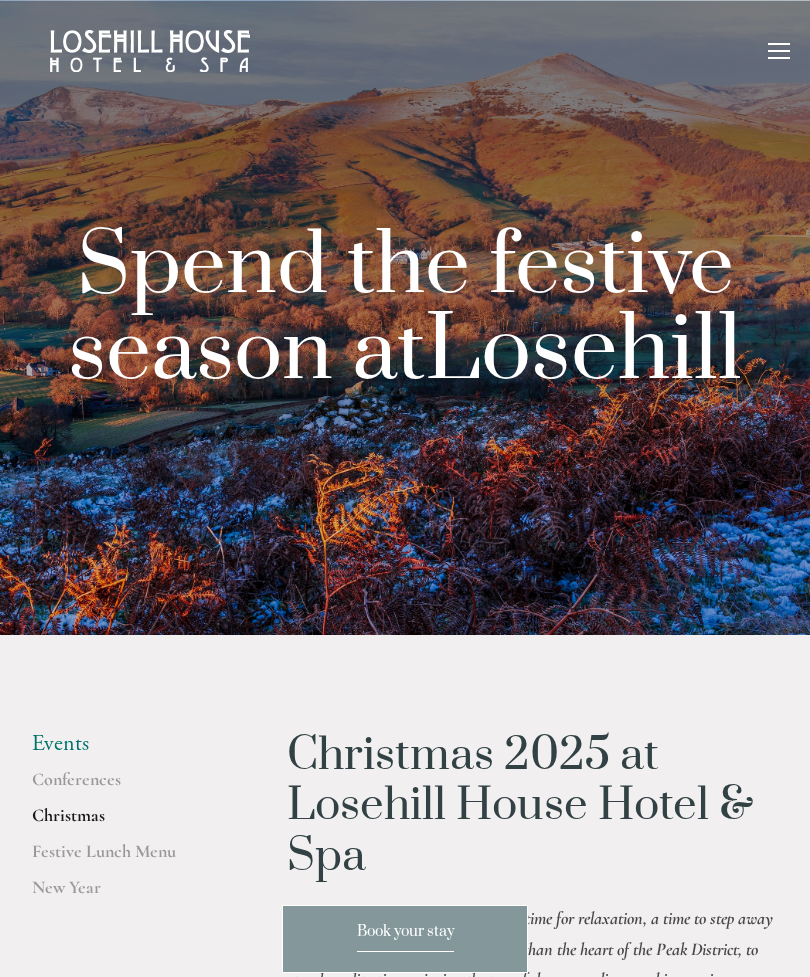 click on "Rooms
Rooms
Your Stay
Book a stay
Offers
Spa
About" at bounding box center [405, 51] 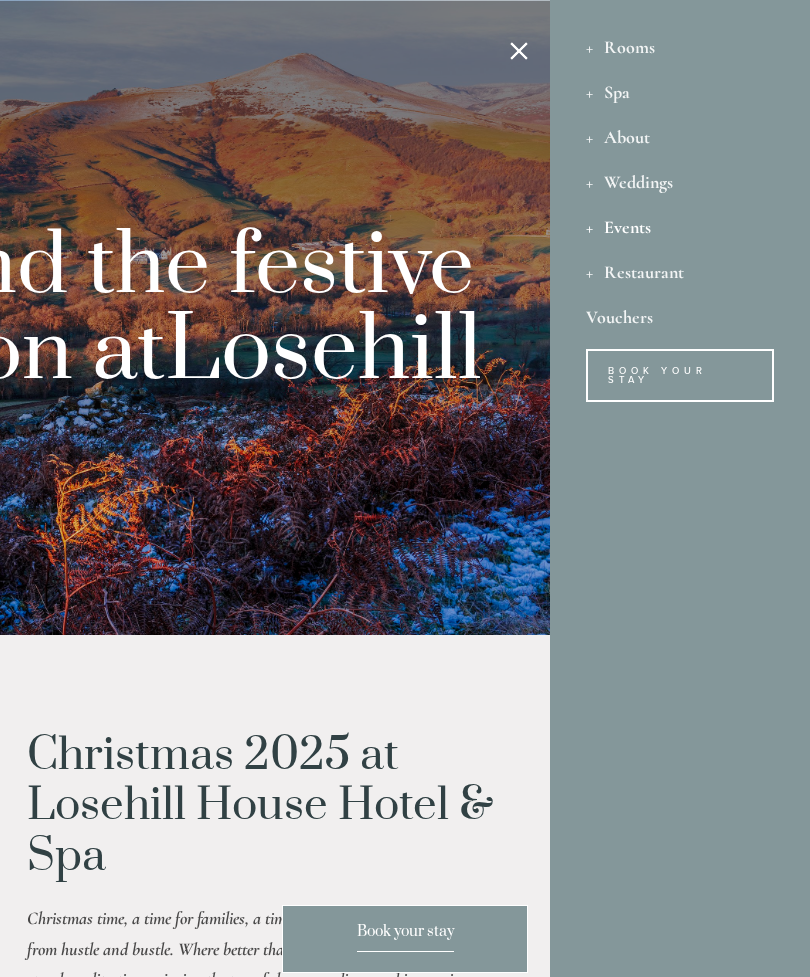 click on "Rooms" at bounding box center (680, 46) 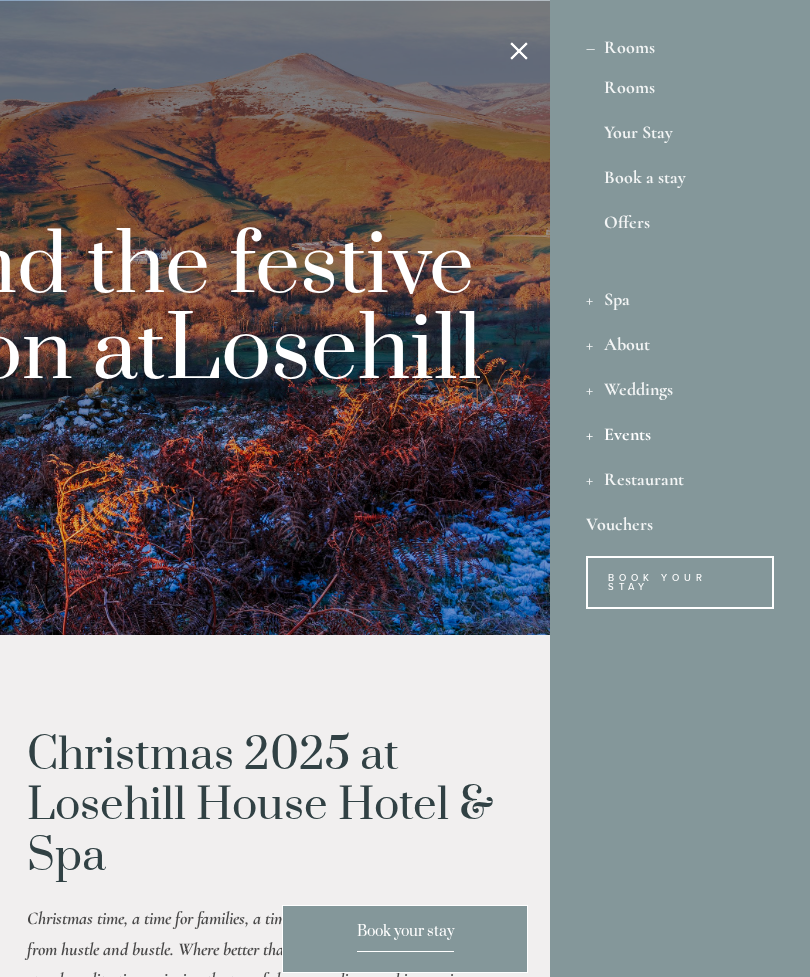 click on "Rooms" at bounding box center [680, 91] 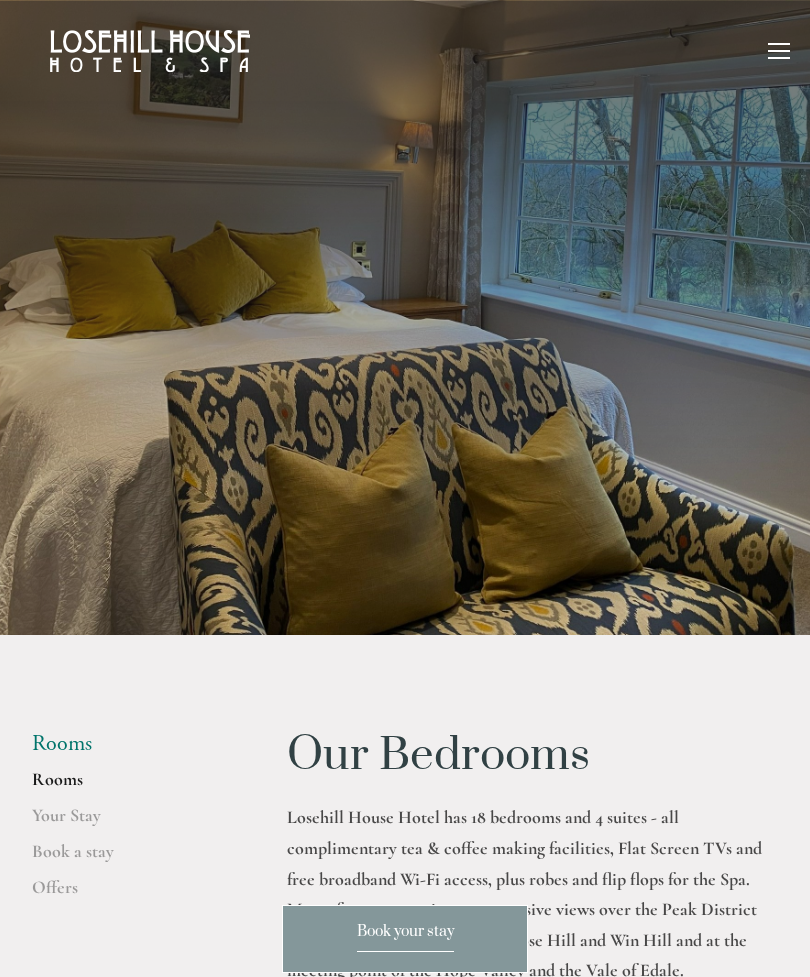 scroll, scrollTop: 0, scrollLeft: 0, axis: both 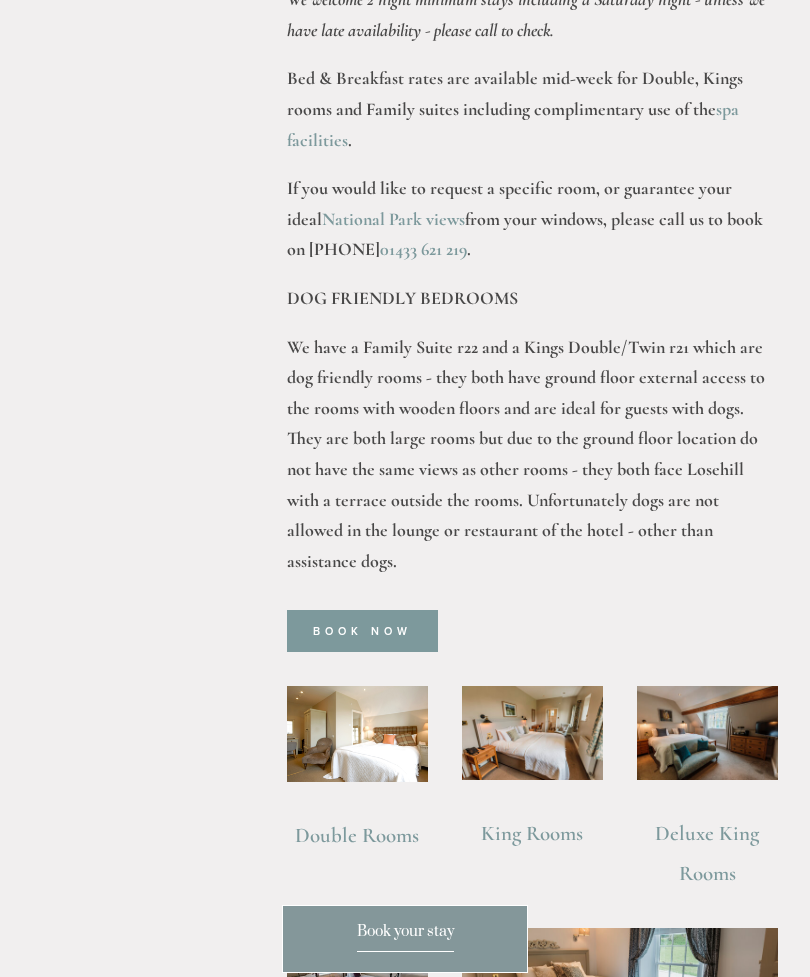 click at bounding box center [357, 734] 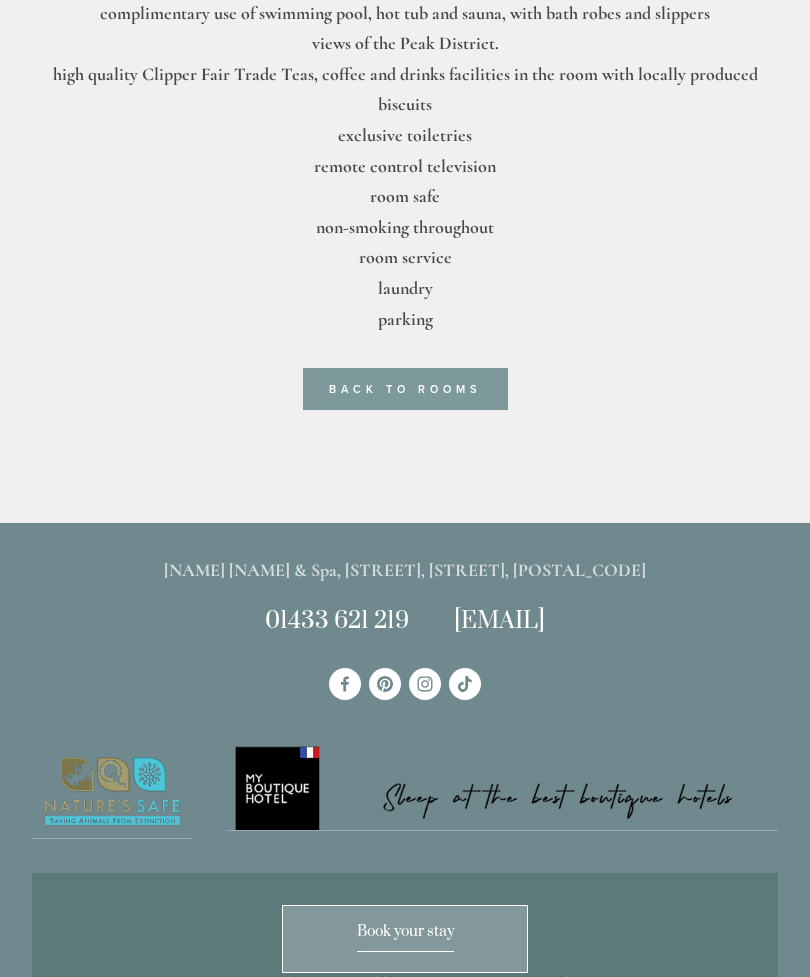 scroll, scrollTop: 1111, scrollLeft: 0, axis: vertical 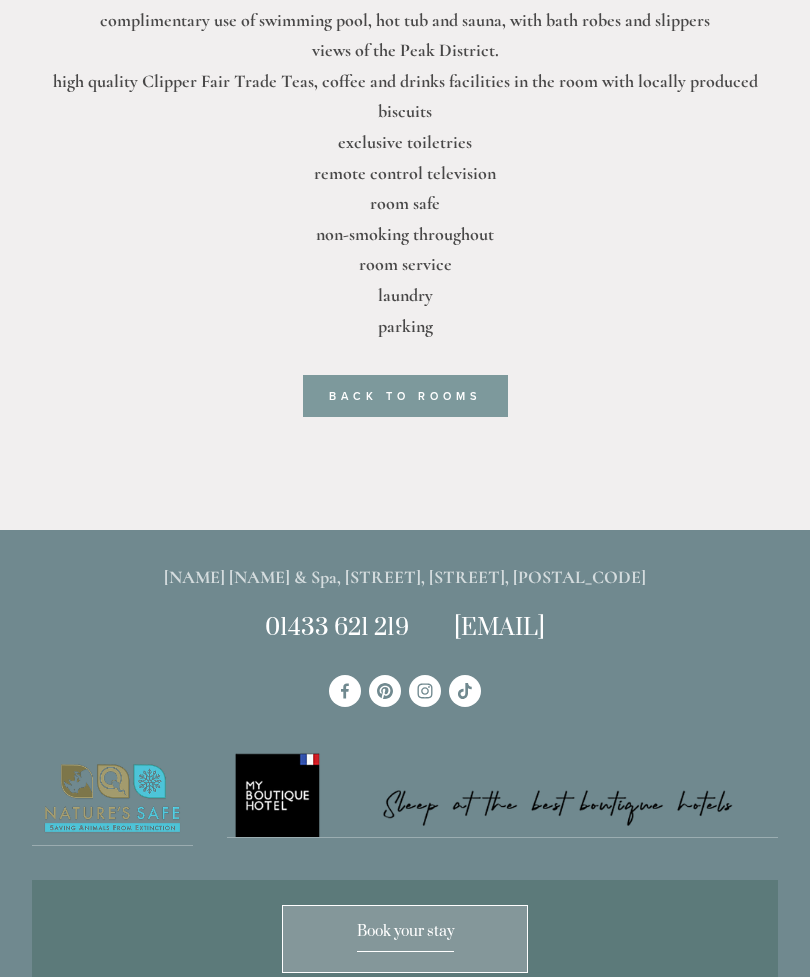 click on "back to rooms" at bounding box center (405, 396) 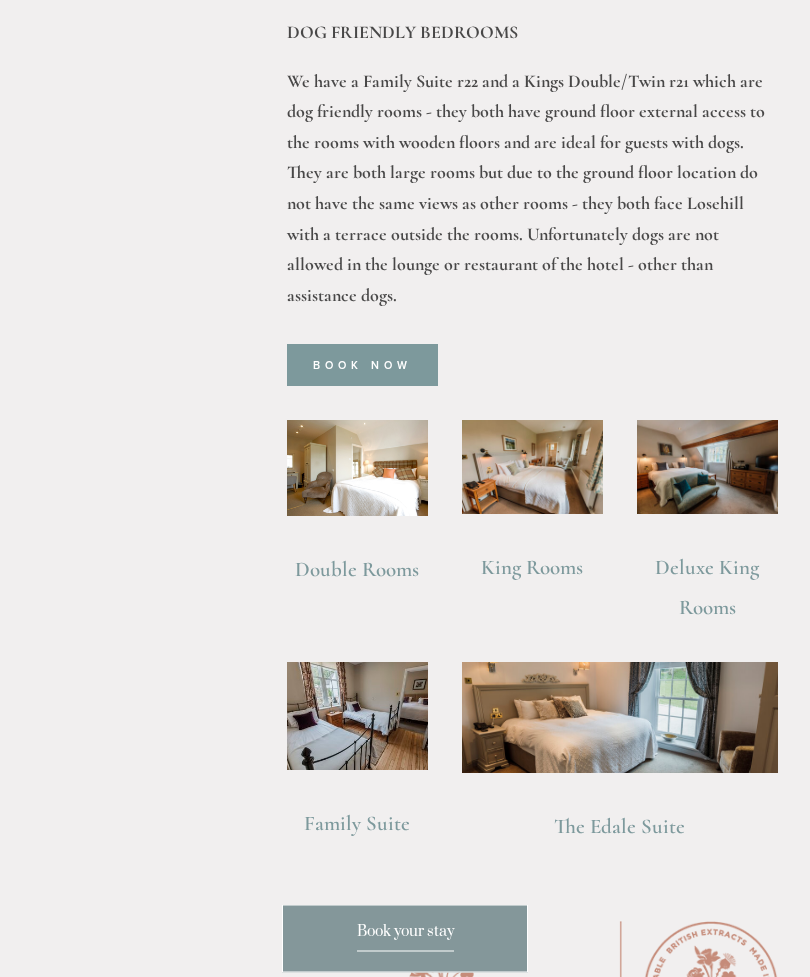 scroll, scrollTop: 1527, scrollLeft: 0, axis: vertical 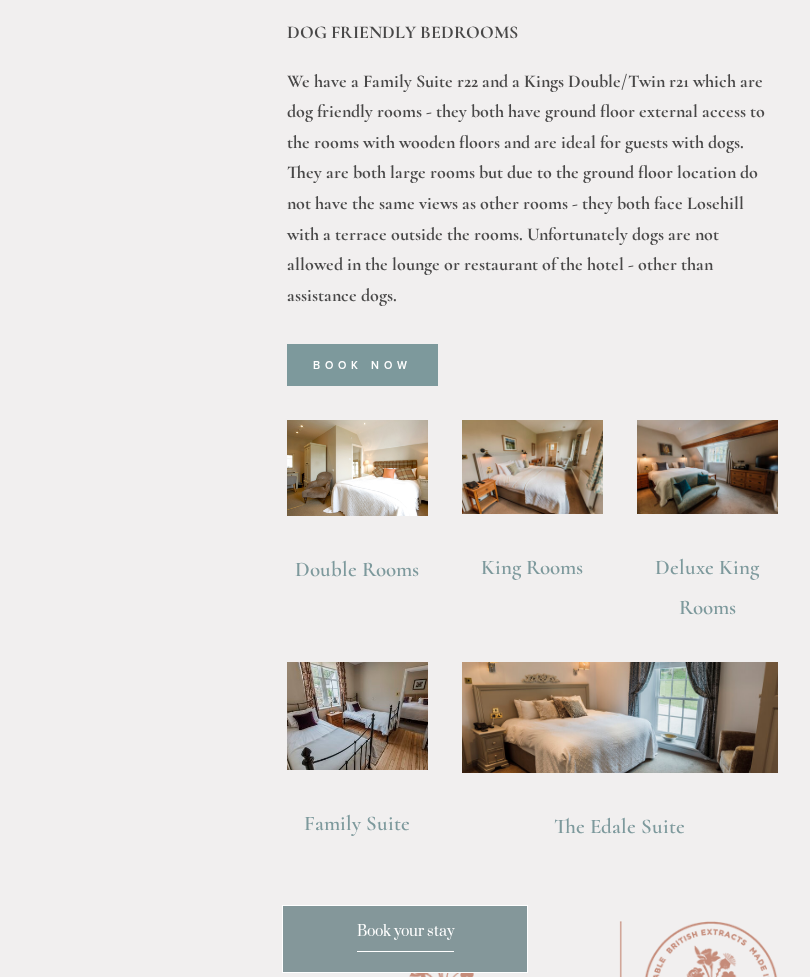 click at bounding box center (532, 467) 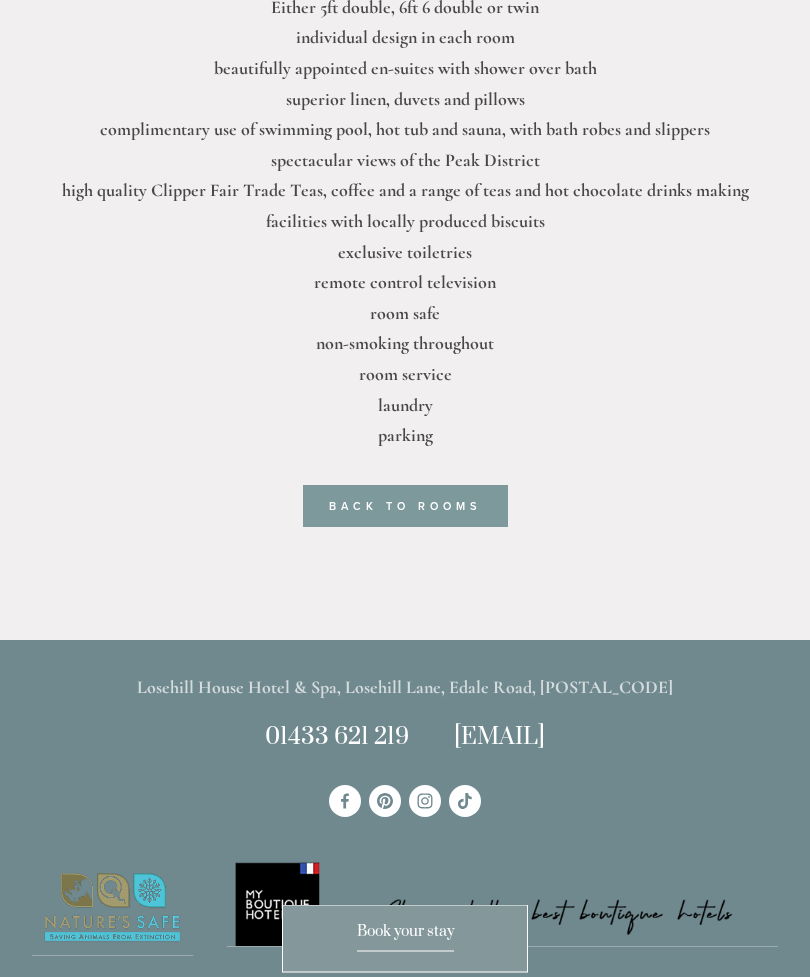 scroll, scrollTop: 1117, scrollLeft: 0, axis: vertical 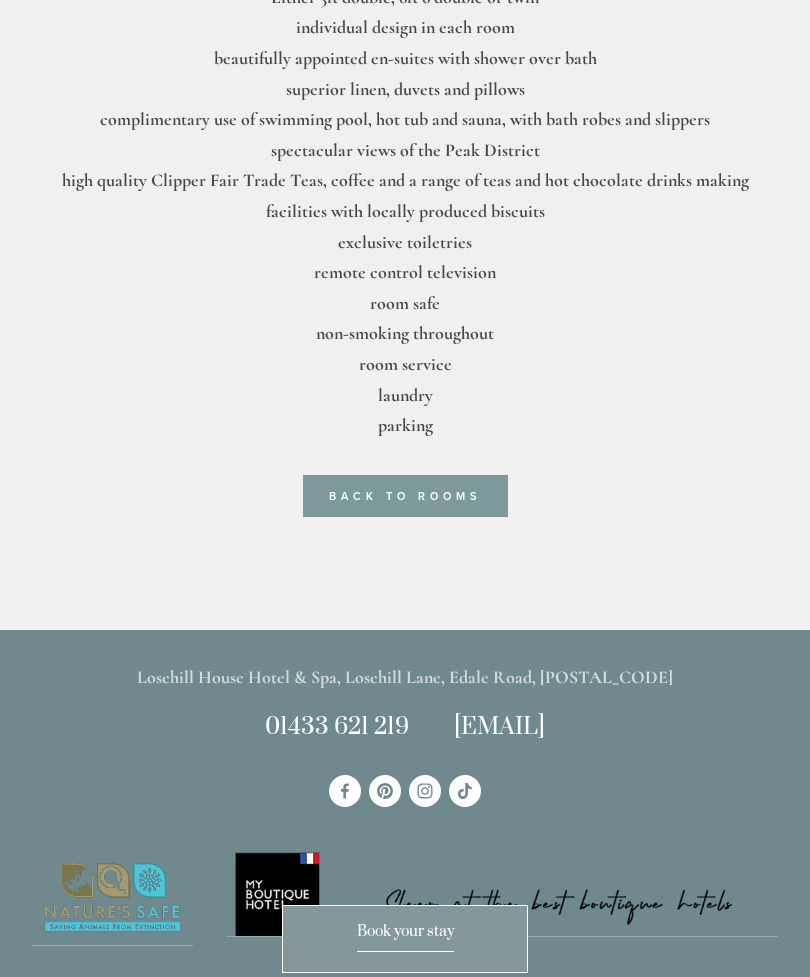click on "Back to rooms" at bounding box center [405, 496] 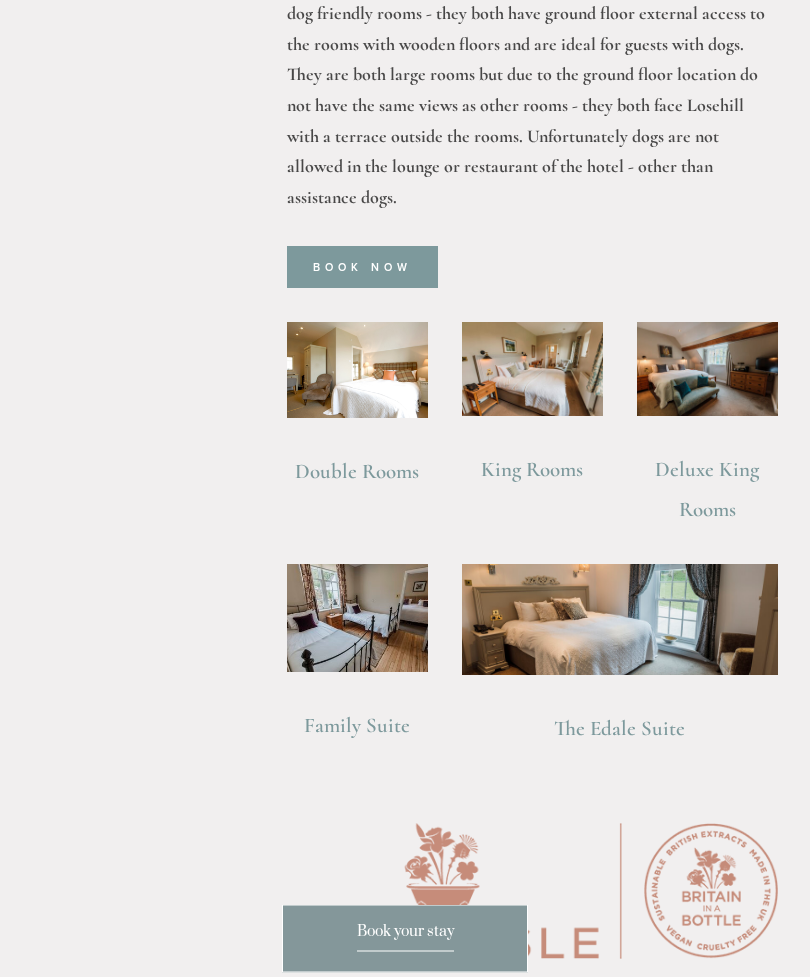 scroll, scrollTop: 1625, scrollLeft: 0, axis: vertical 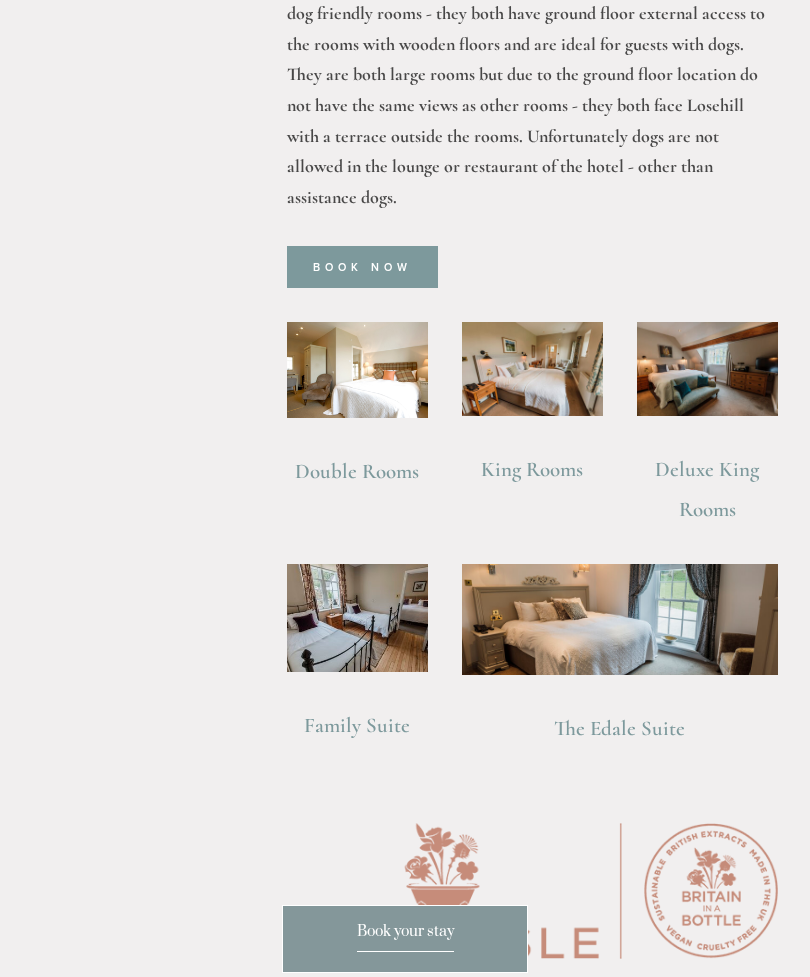click at bounding box center (707, 369) 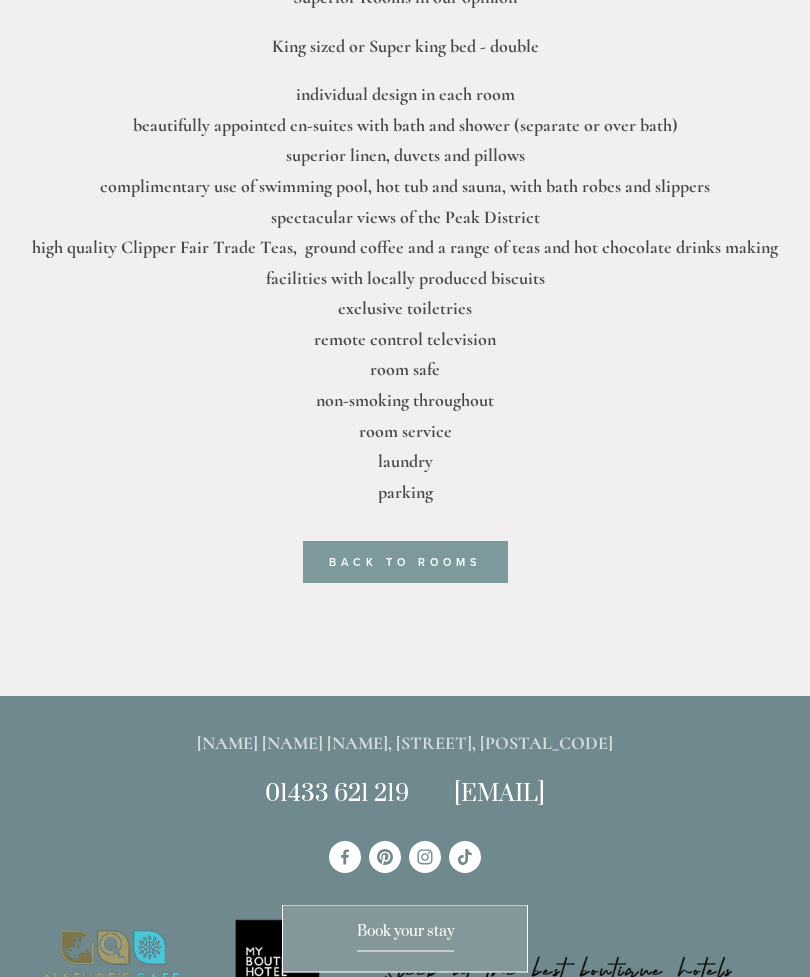 scroll, scrollTop: 930, scrollLeft: 0, axis: vertical 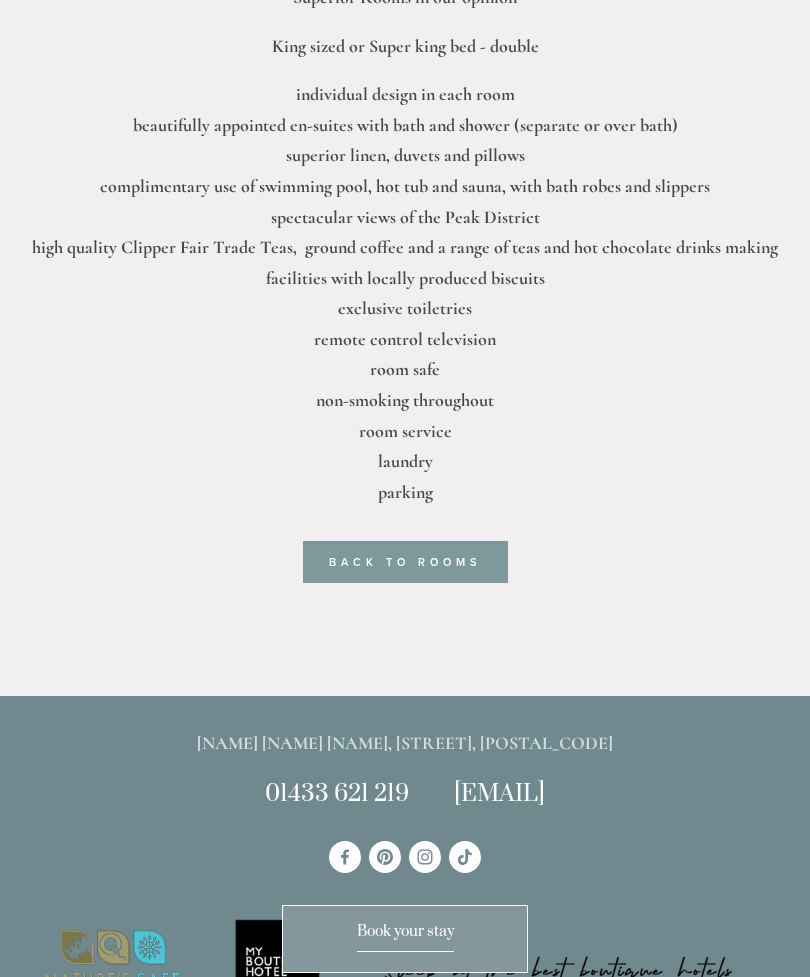 click on "Back to rooms" at bounding box center (405, 562) 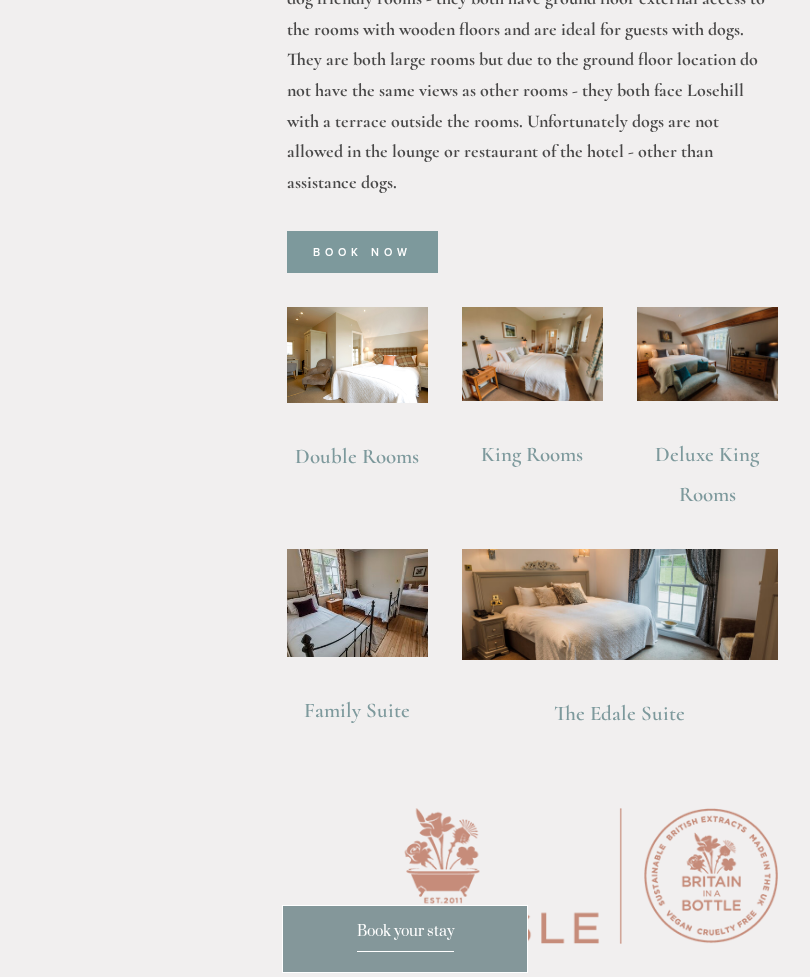 scroll, scrollTop: 1647, scrollLeft: 0, axis: vertical 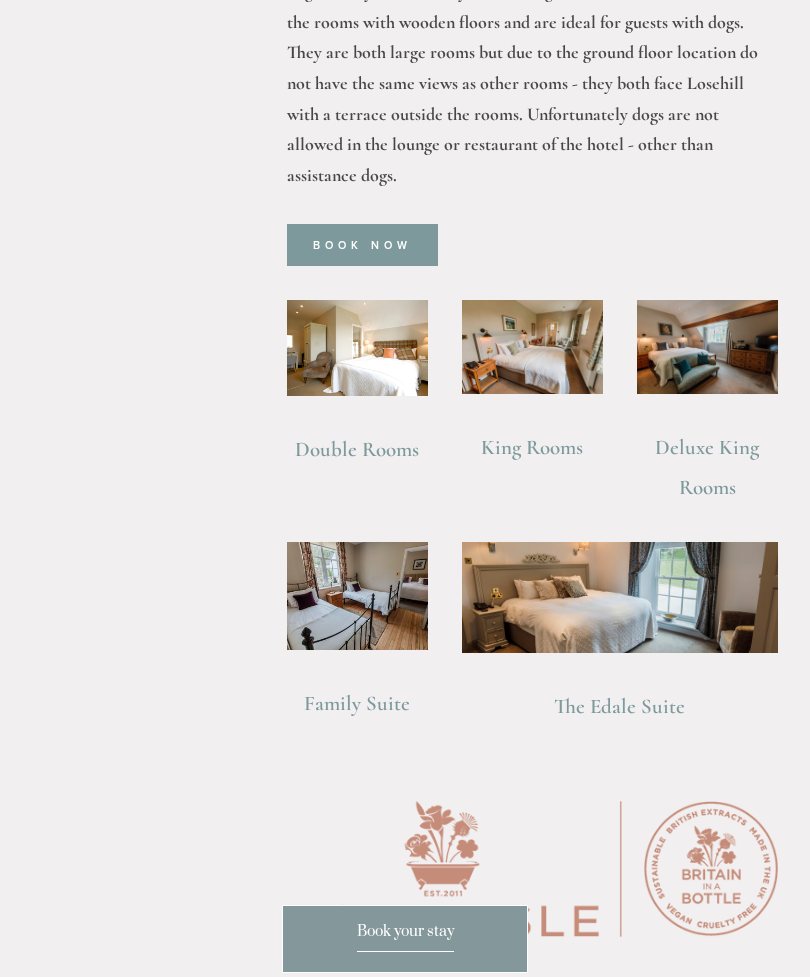 click at bounding box center (357, 596) 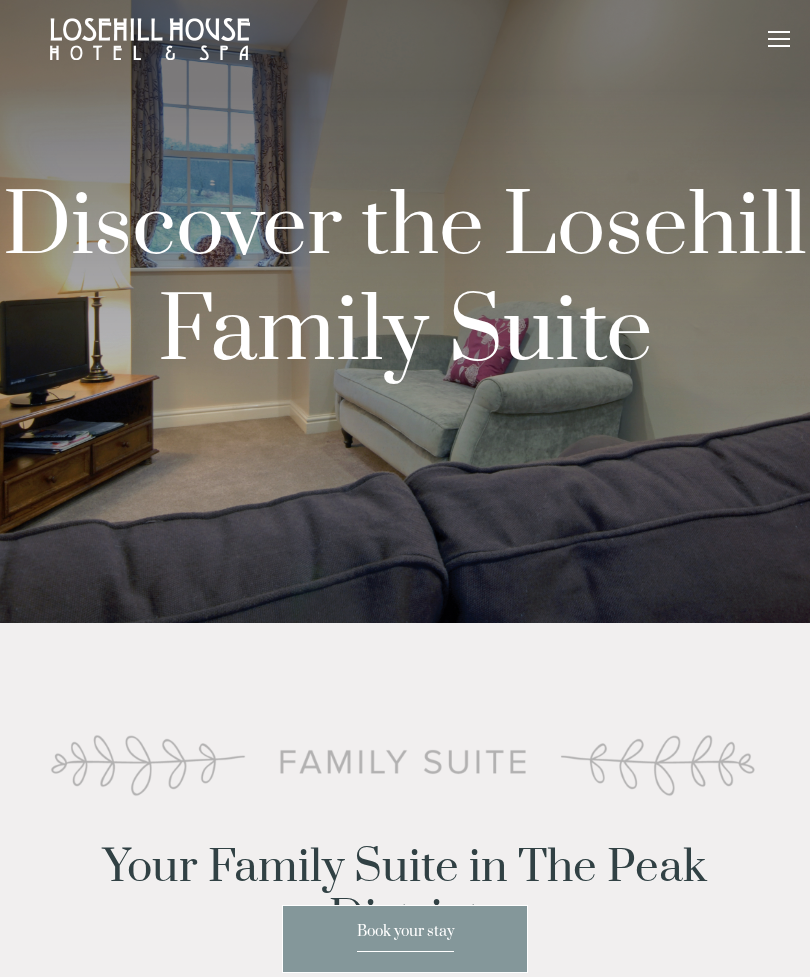 scroll, scrollTop: 0, scrollLeft: 0, axis: both 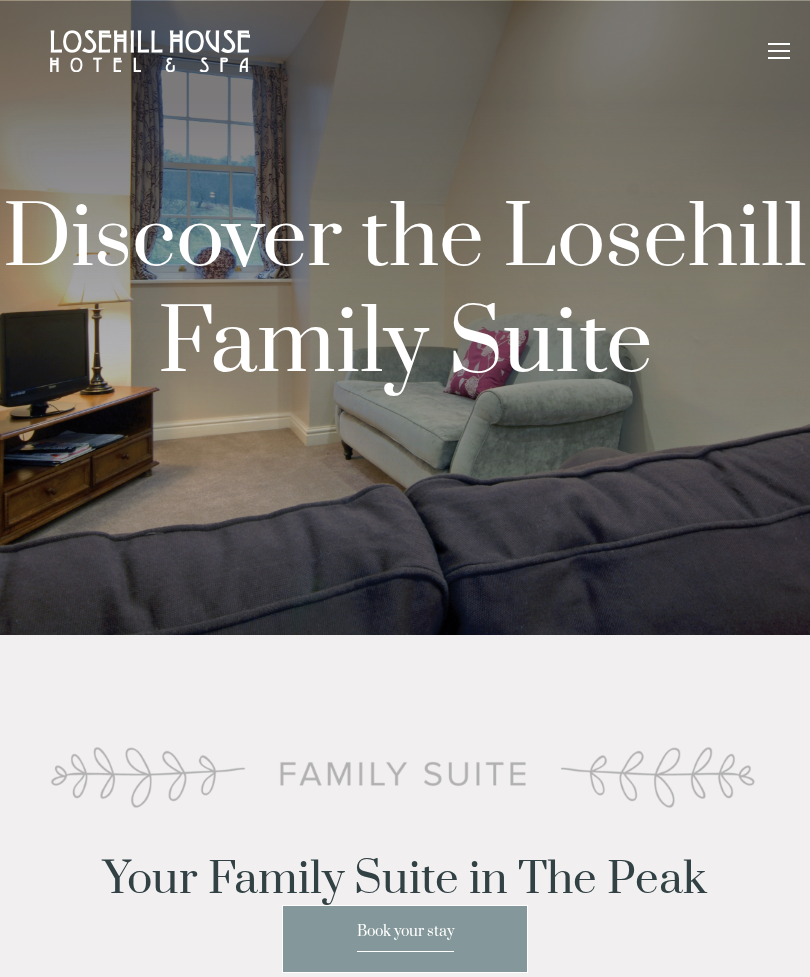 click at bounding box center [405, 317] 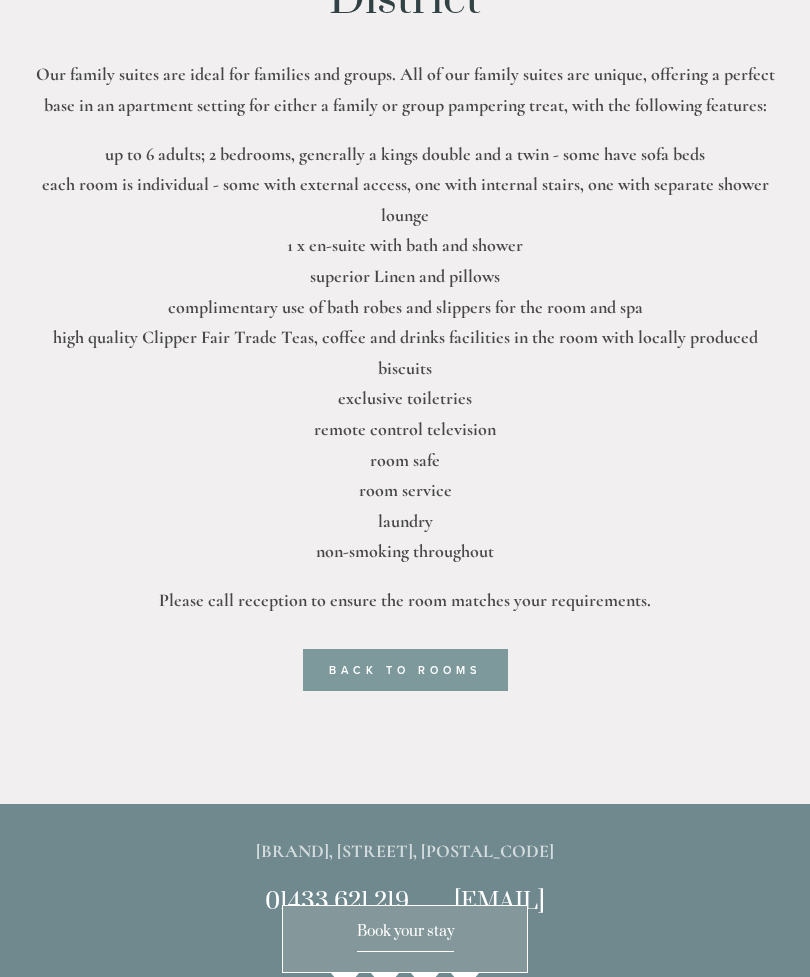 scroll, scrollTop: 923, scrollLeft: 0, axis: vertical 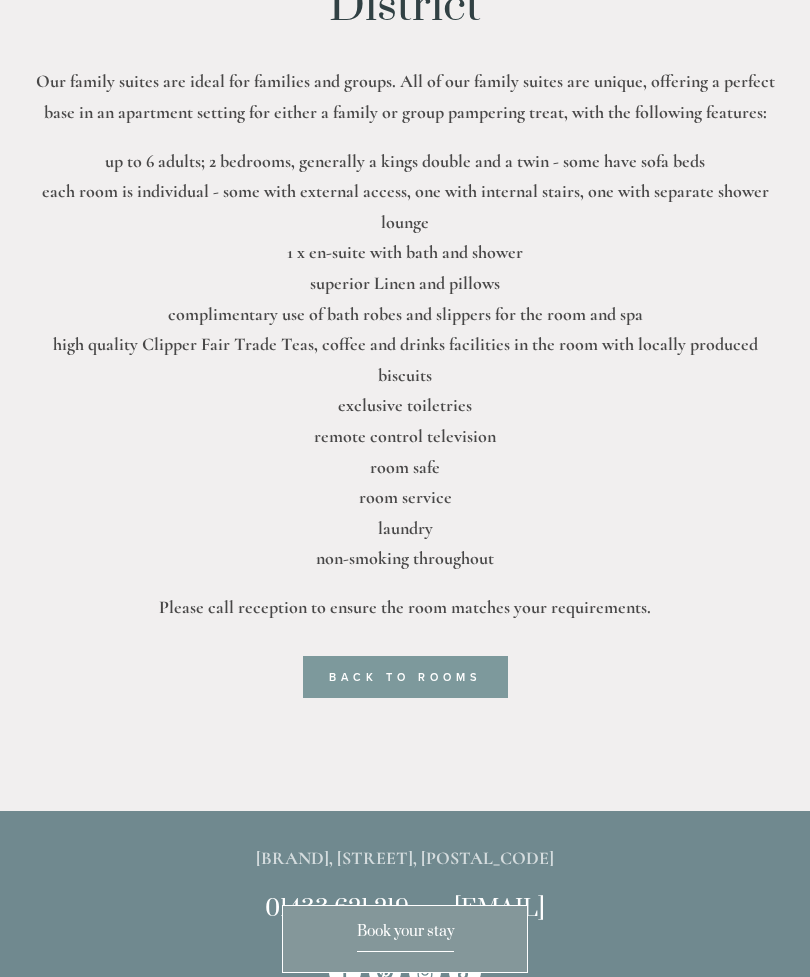 click on "back to rooms" at bounding box center [405, 677] 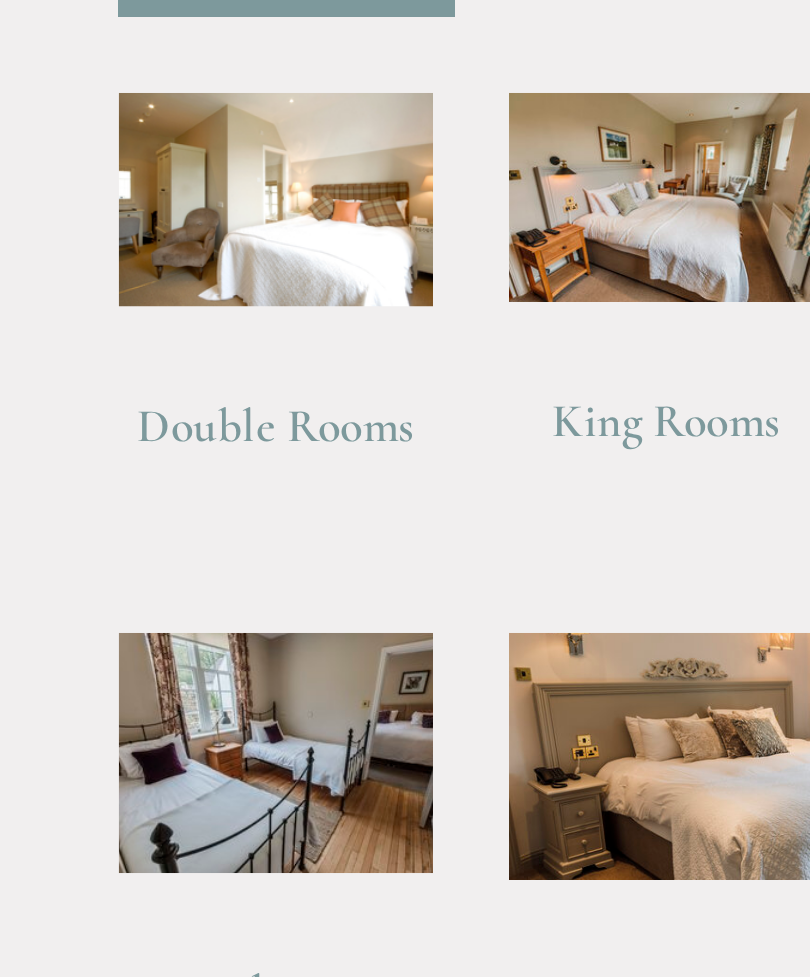 scroll, scrollTop: 1533, scrollLeft: 0, axis: vertical 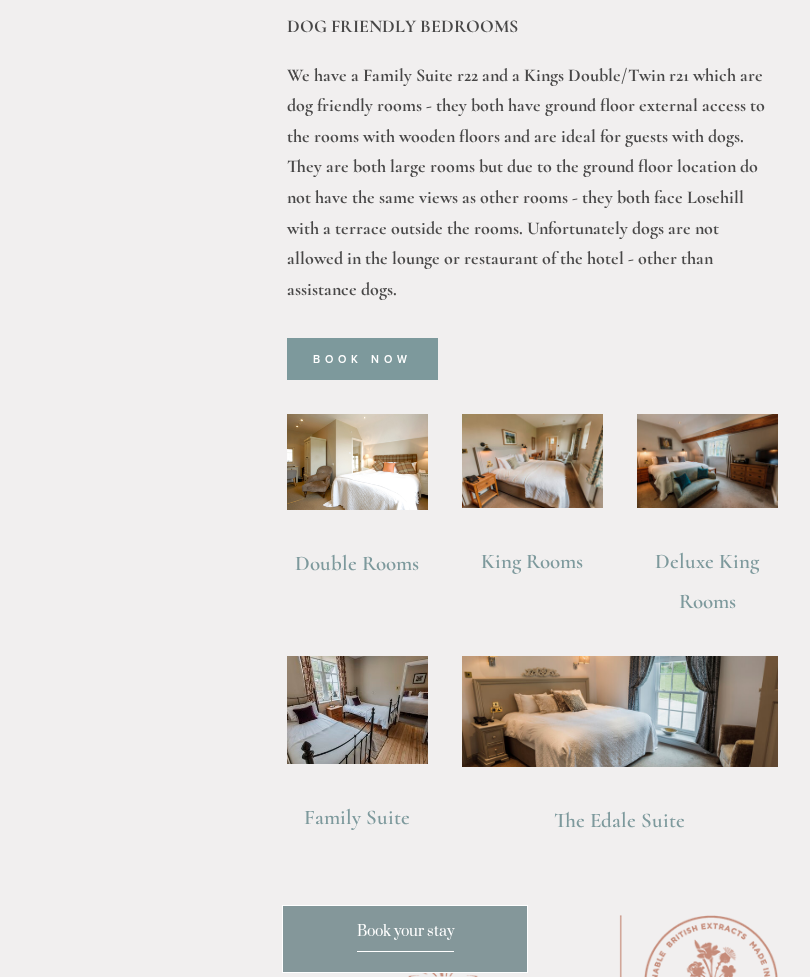 click at bounding box center (620, 711) 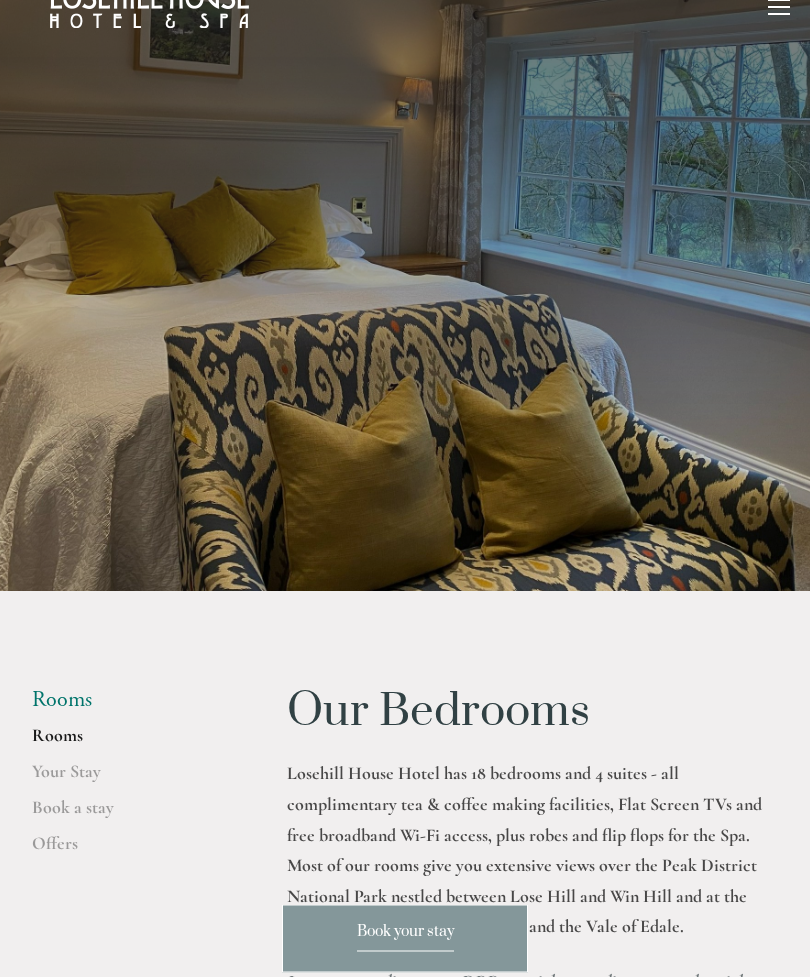 scroll, scrollTop: 0, scrollLeft: 0, axis: both 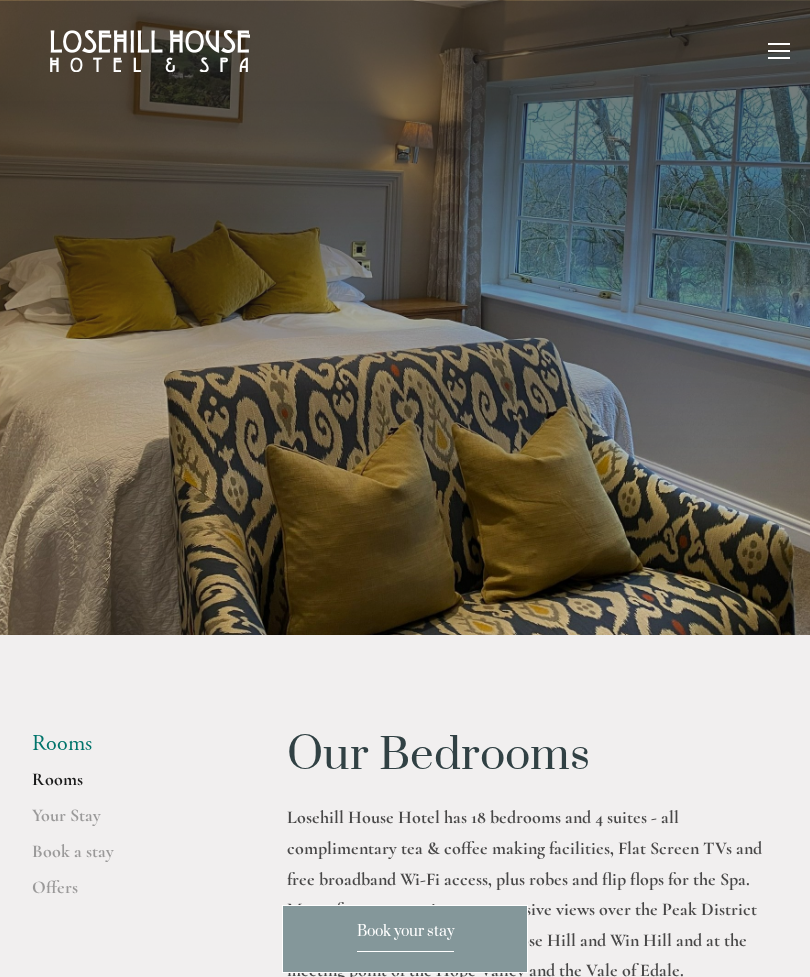 click at bounding box center (779, 54) 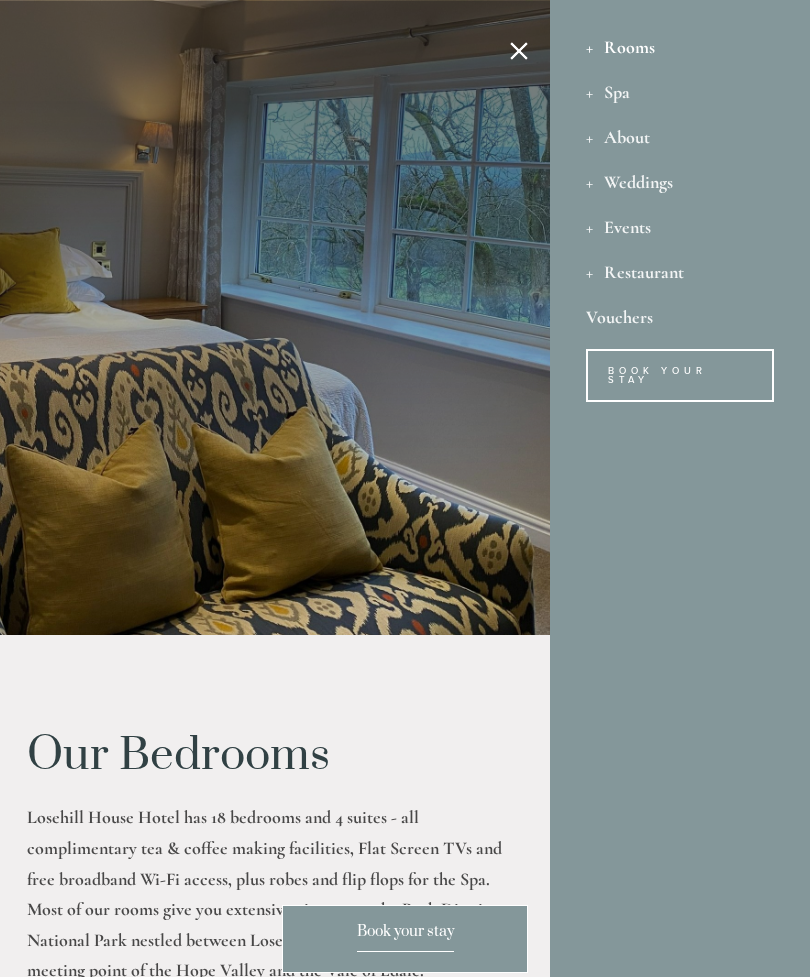 click on "Events" at bounding box center [680, 226] 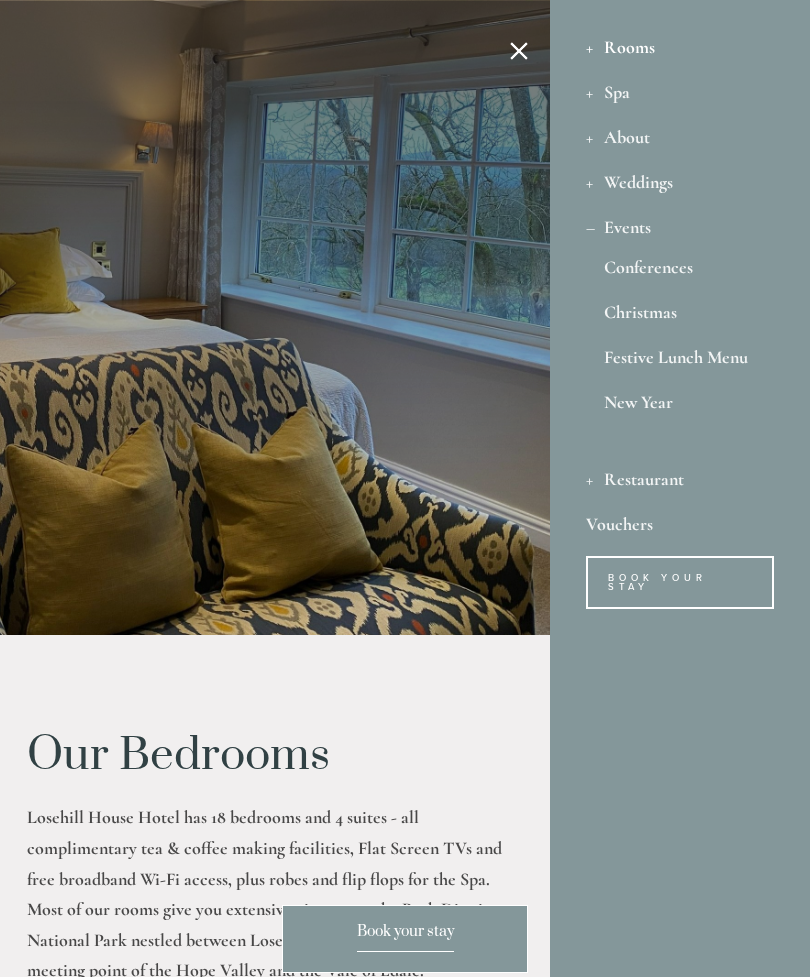 click on "Christmas" at bounding box center [680, 316] 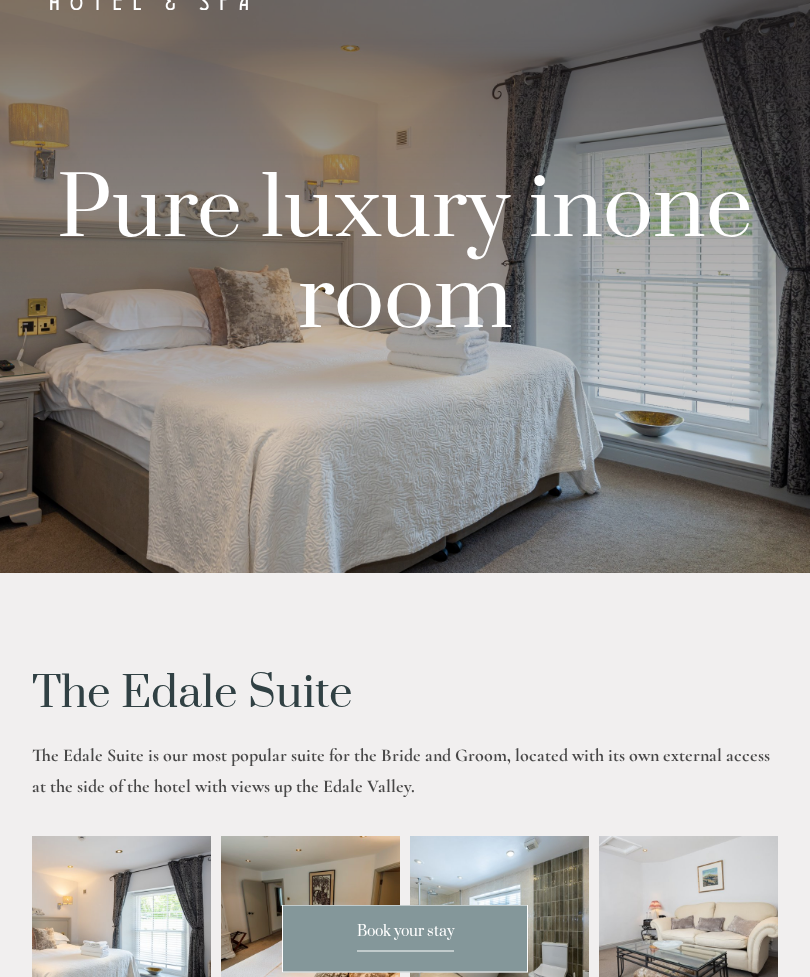 scroll, scrollTop: 0, scrollLeft: 0, axis: both 